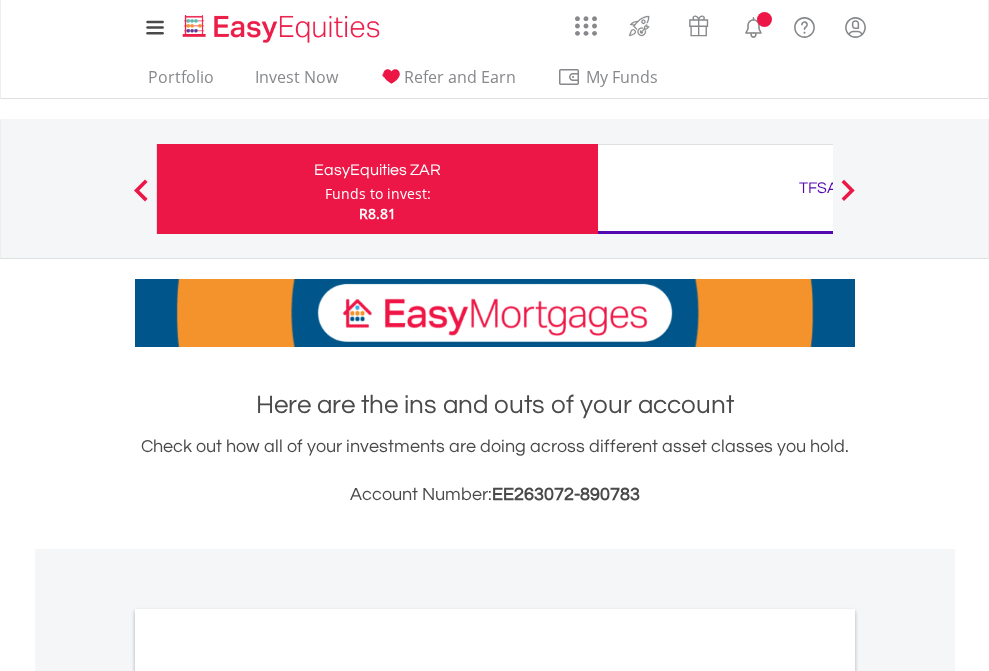 scroll, scrollTop: 0, scrollLeft: 0, axis: both 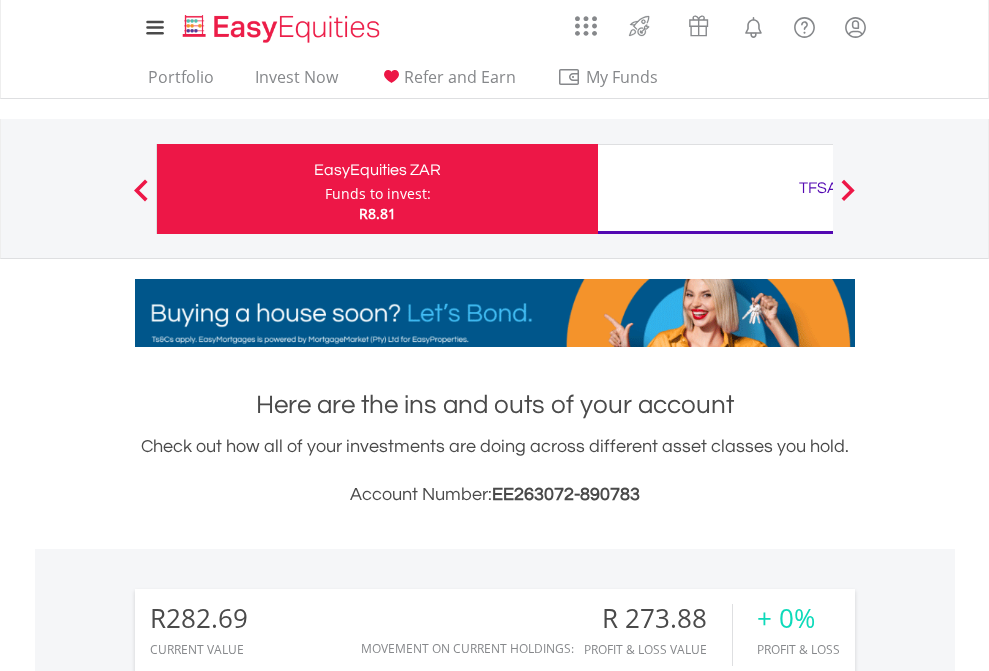 click on "Funds to invest:" at bounding box center (378, 194) 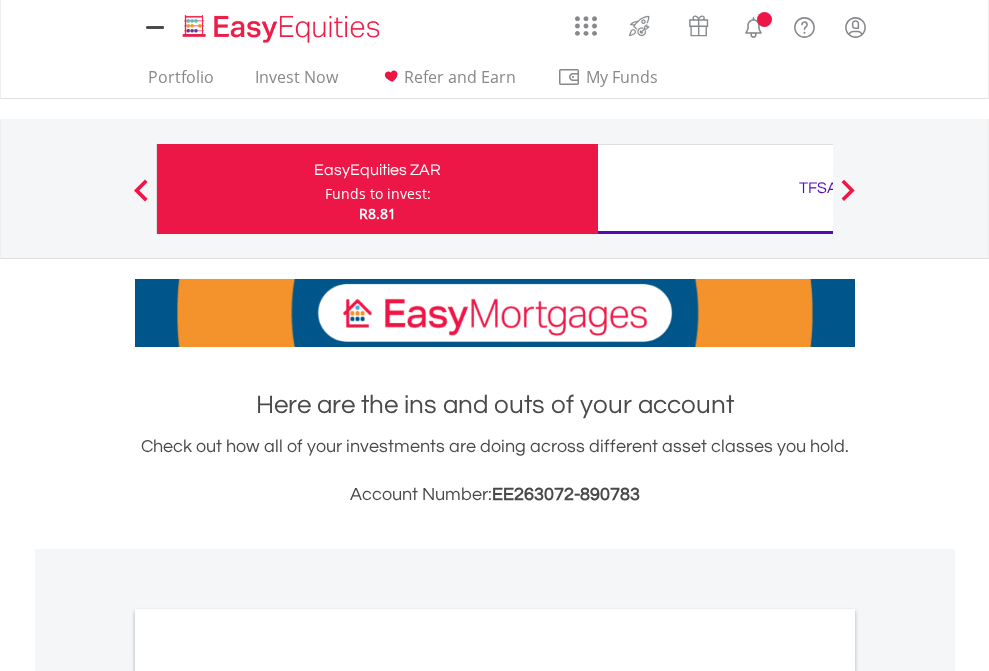 scroll, scrollTop: 0, scrollLeft: 0, axis: both 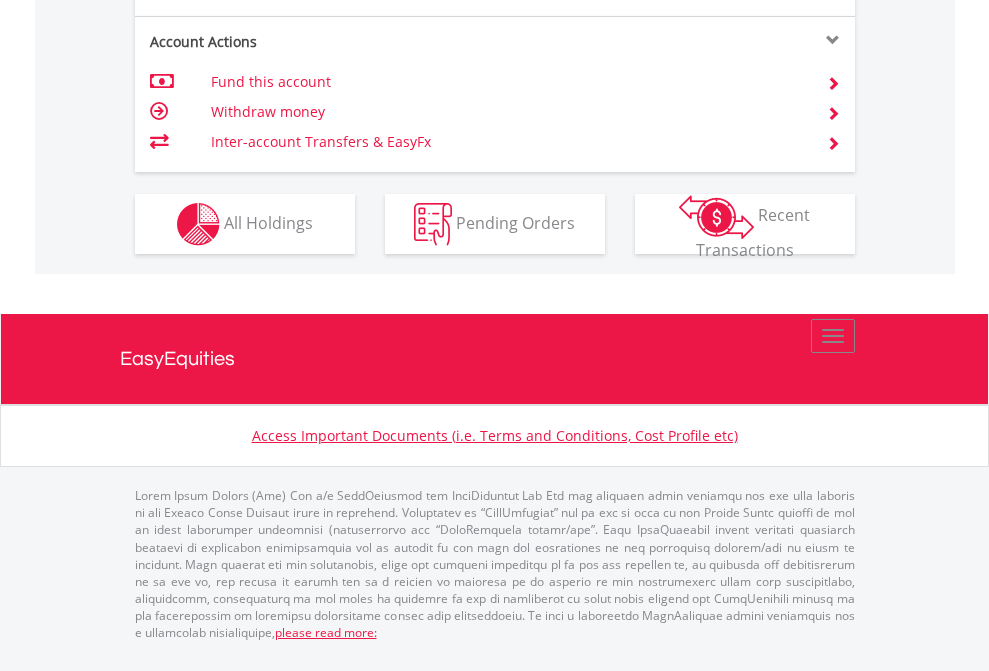 click on "Investment types" at bounding box center (706, -337) 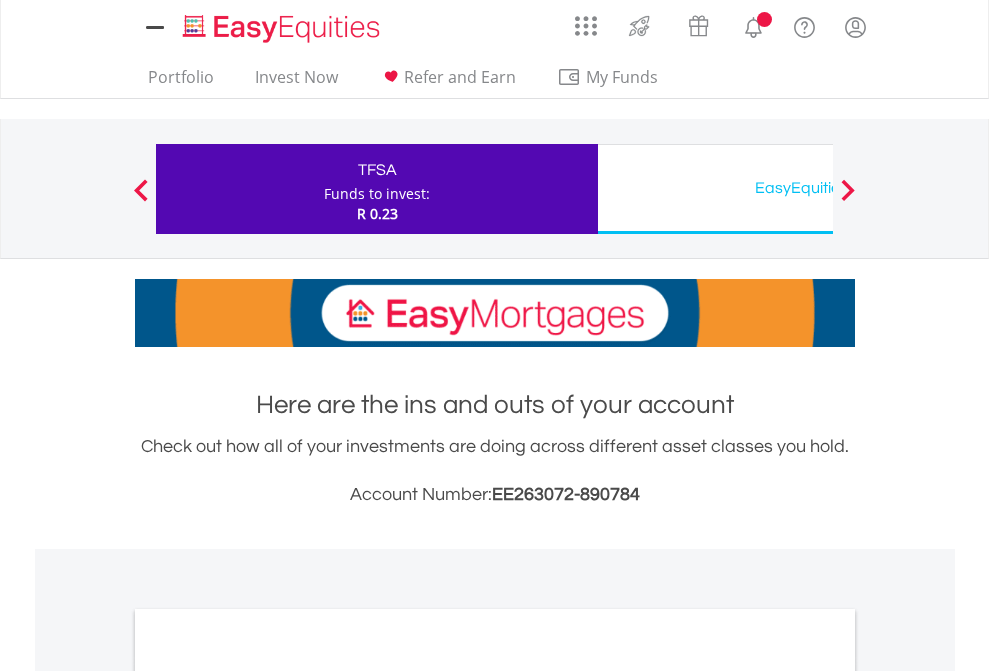 scroll, scrollTop: 0, scrollLeft: 0, axis: both 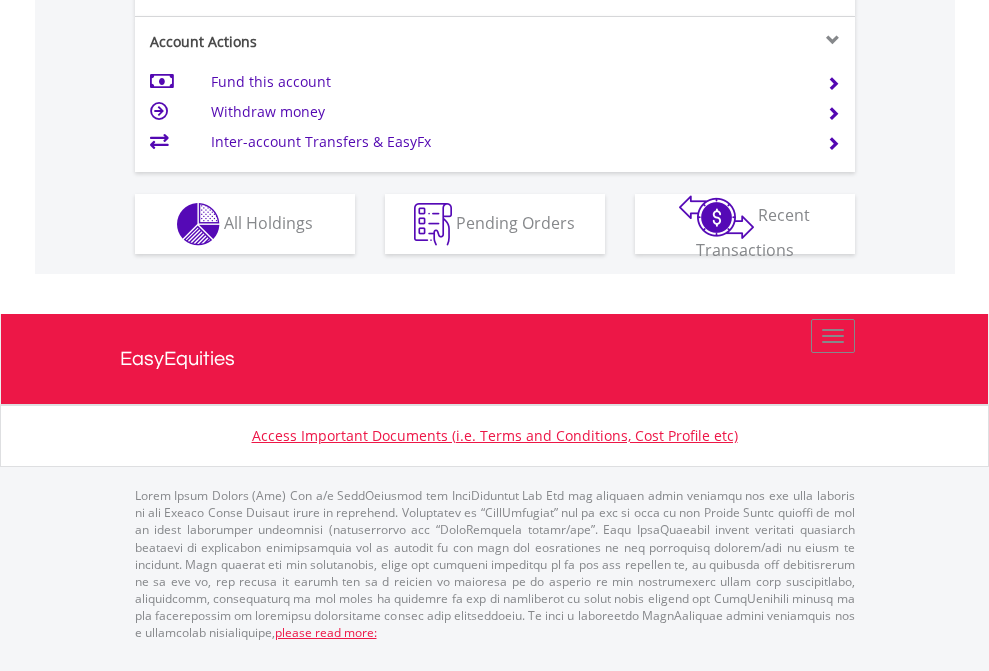 click on "Investment types" at bounding box center [706, -337] 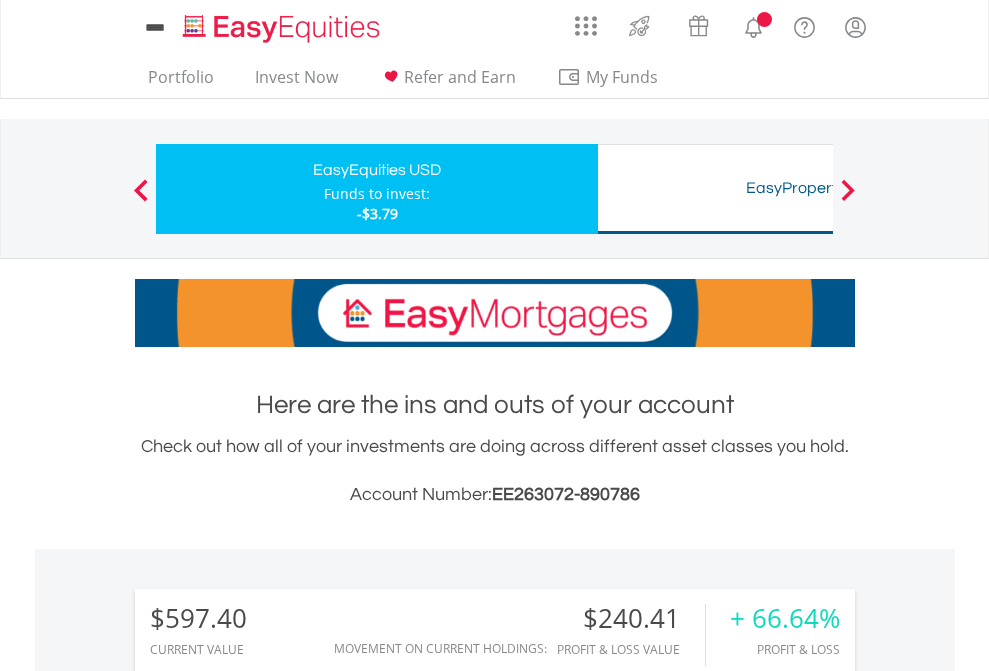 scroll, scrollTop: 0, scrollLeft: 0, axis: both 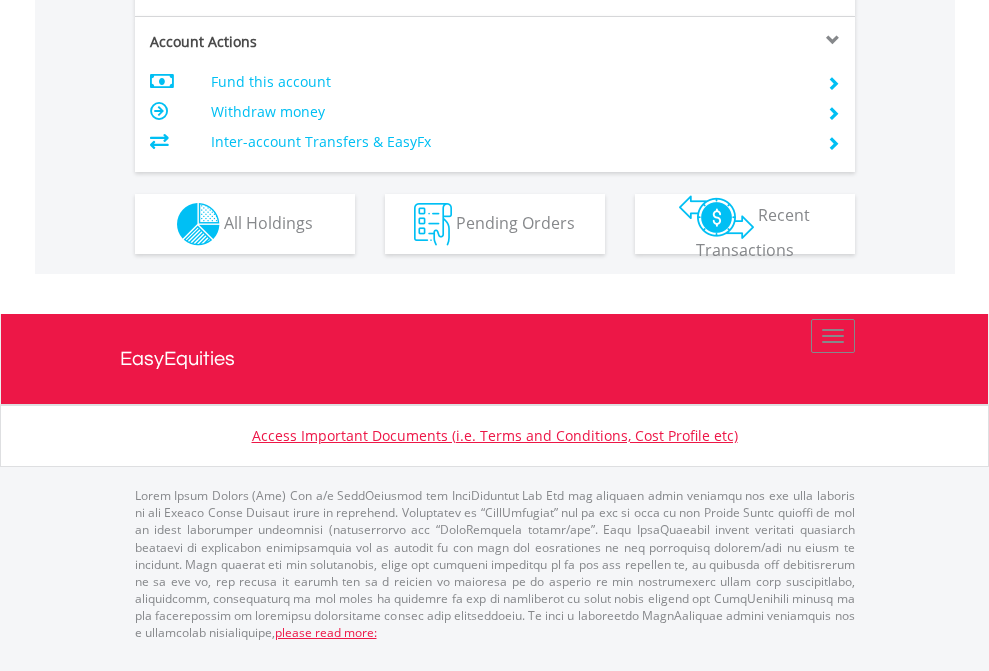 click on "Investment types" at bounding box center [706, -337] 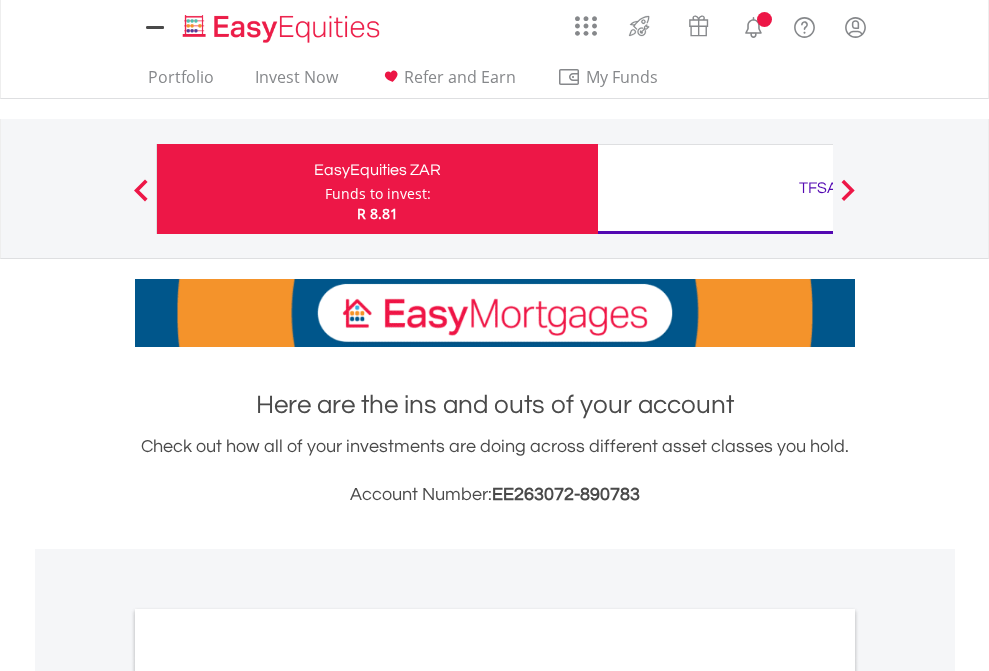 scroll, scrollTop: 1202, scrollLeft: 0, axis: vertical 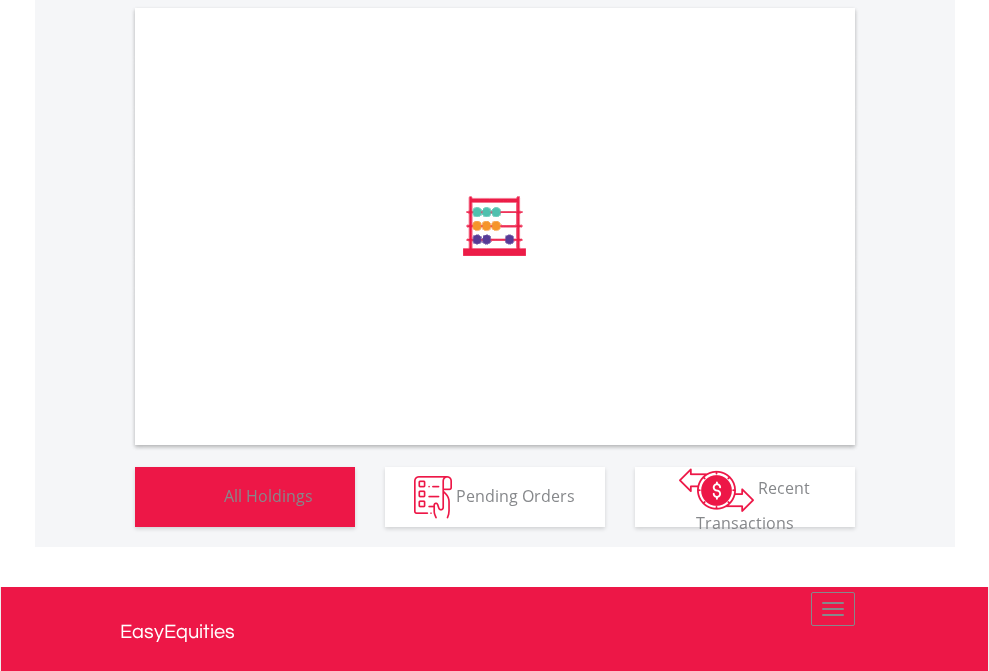 click on "All Holdings" at bounding box center (268, 495) 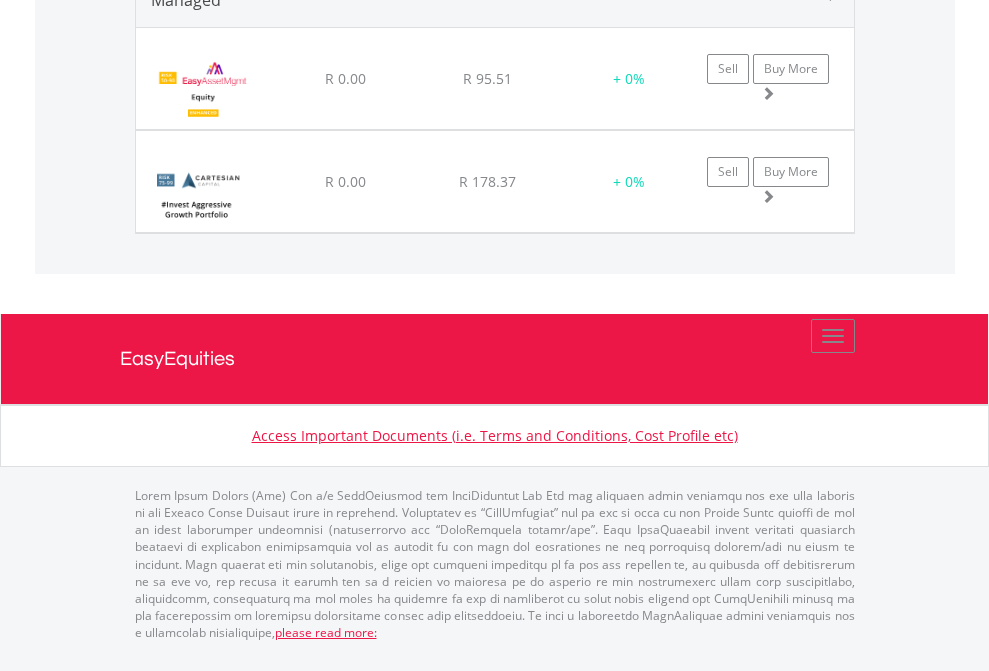 click on "TFSA" at bounding box center (818, -1033) 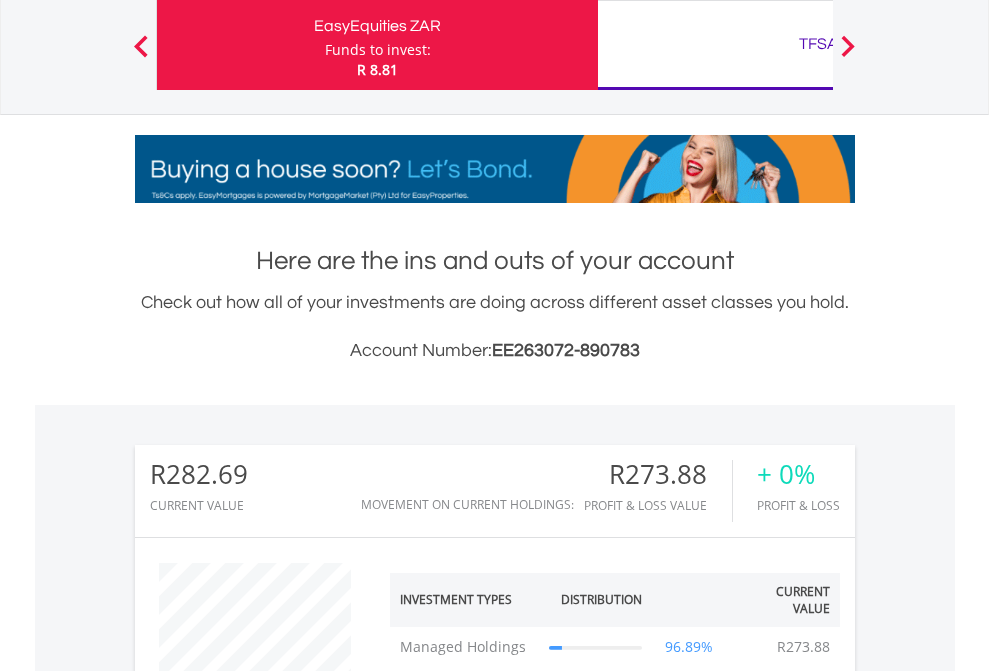 scroll, scrollTop: 999808, scrollLeft: 999687, axis: both 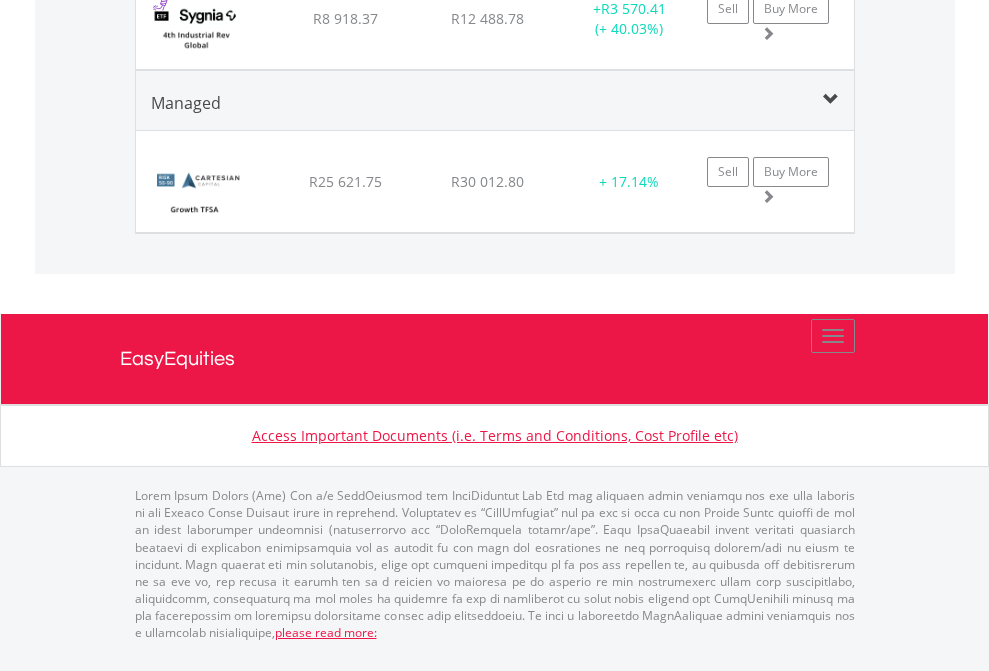 click on "EasyEquities USD" at bounding box center (818, -1337) 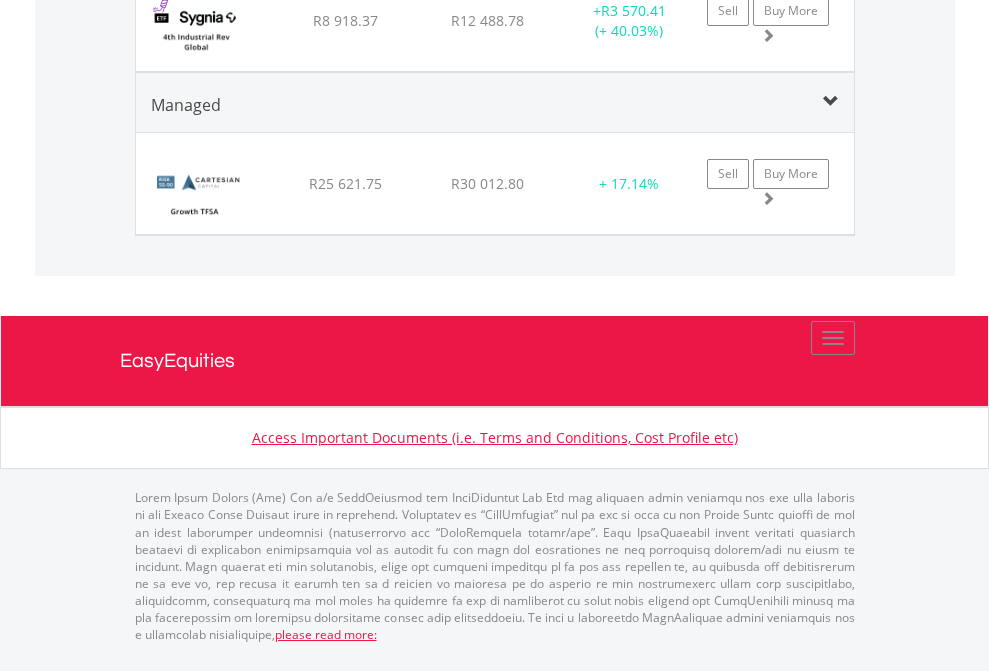 scroll, scrollTop: 144, scrollLeft: 0, axis: vertical 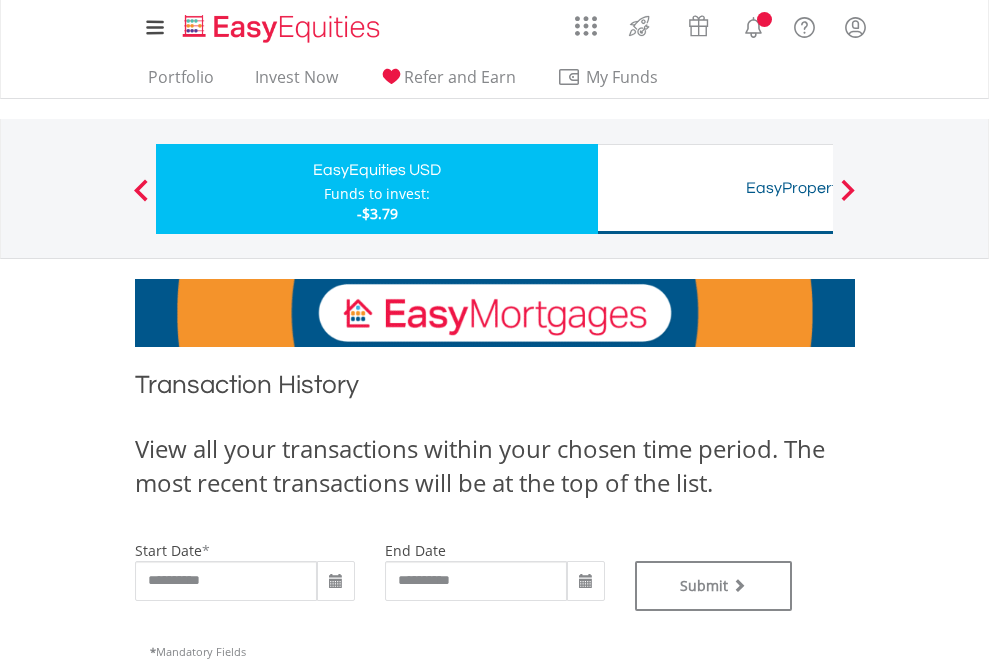 type on "**********" 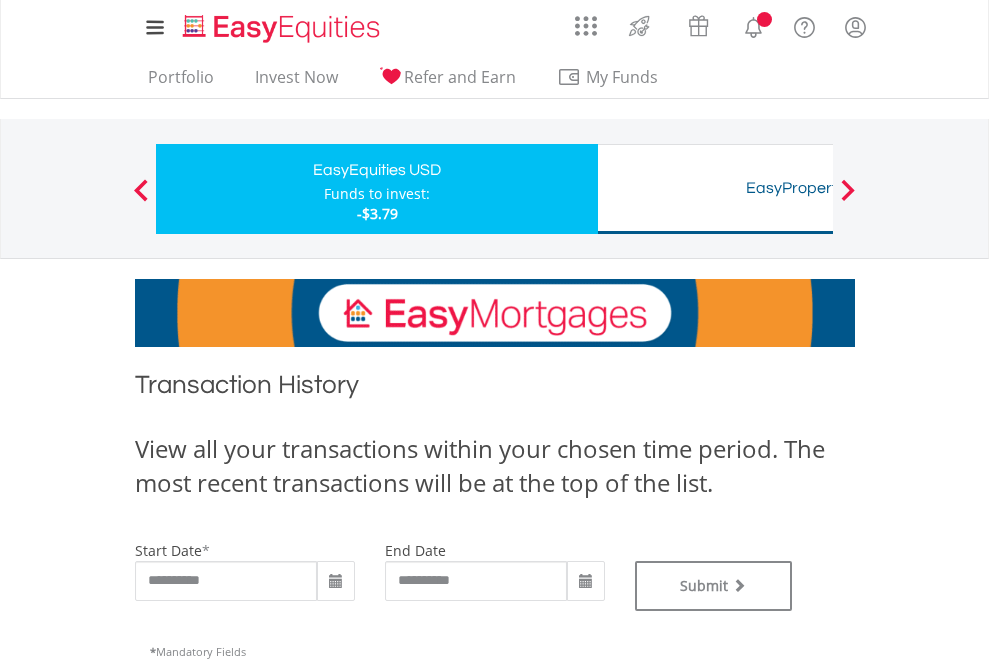 type on "**********" 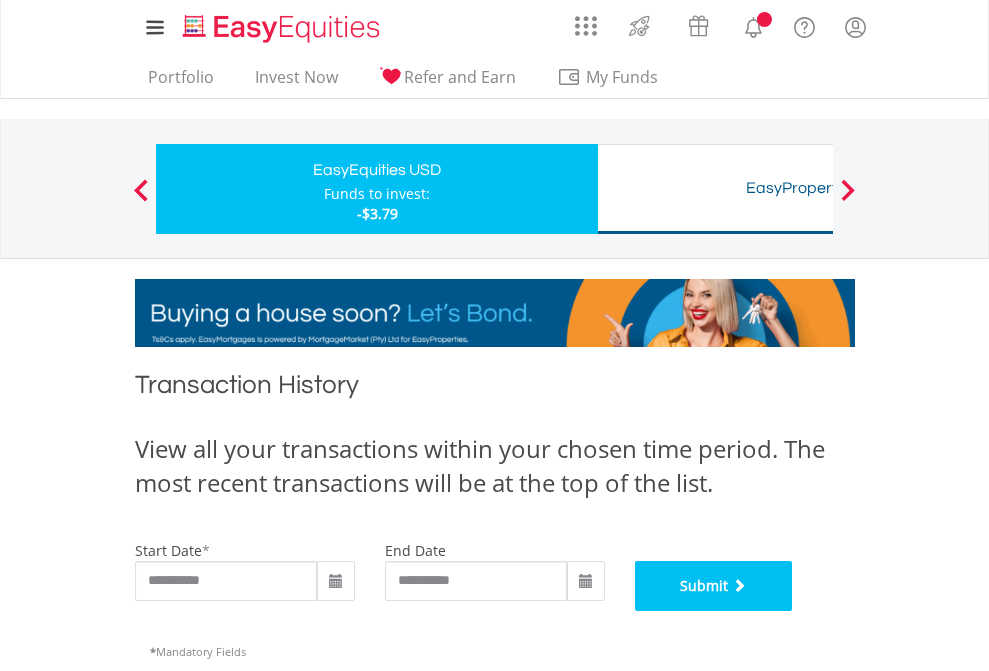 click on "Submit" at bounding box center (714, 586) 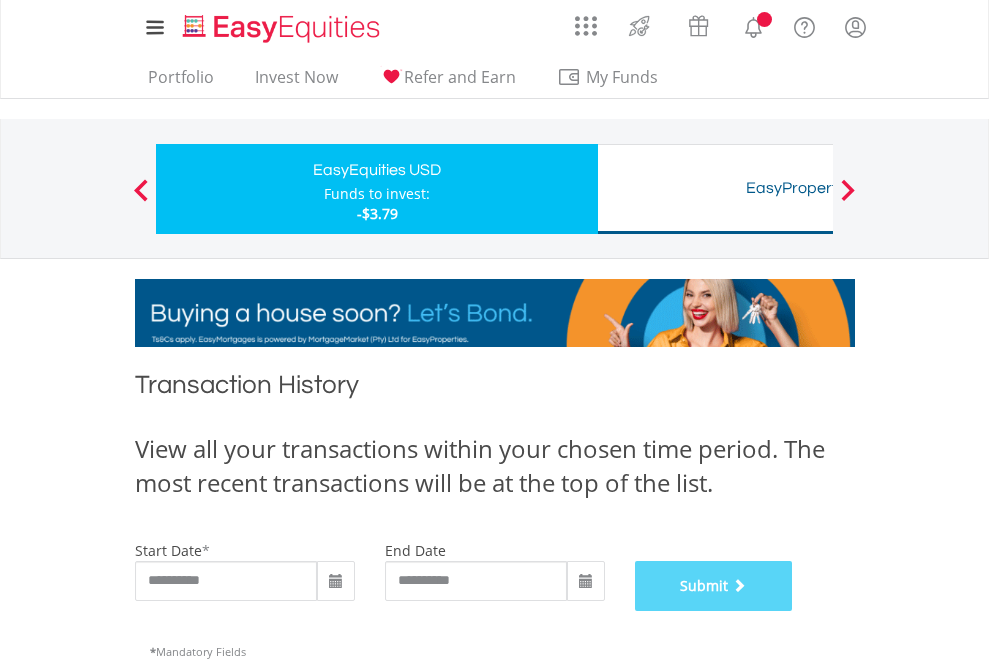 scroll, scrollTop: 811, scrollLeft: 0, axis: vertical 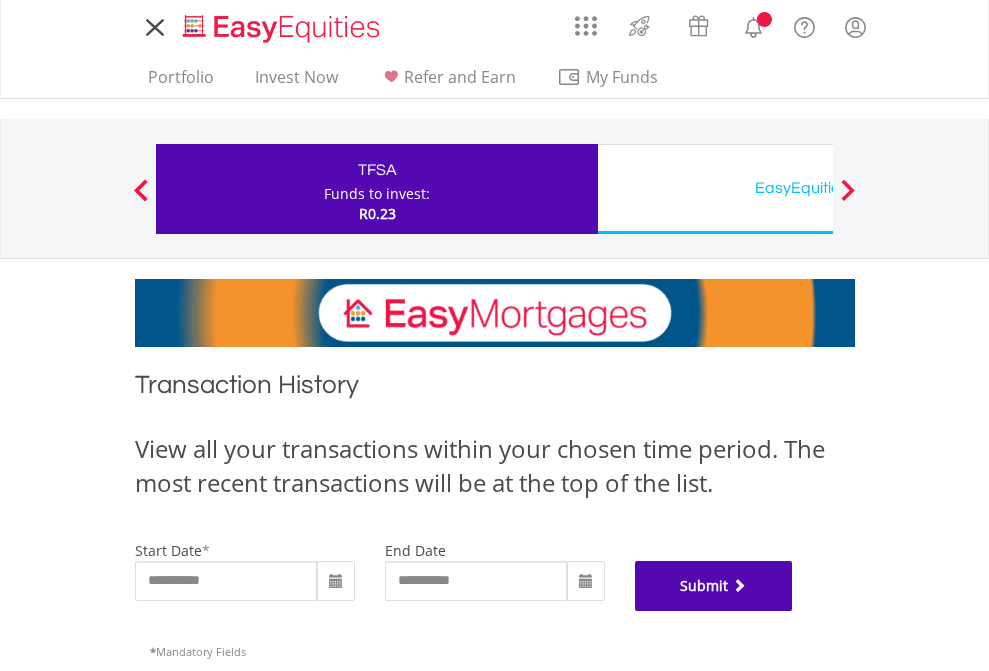click on "Submit" at bounding box center [714, 586] 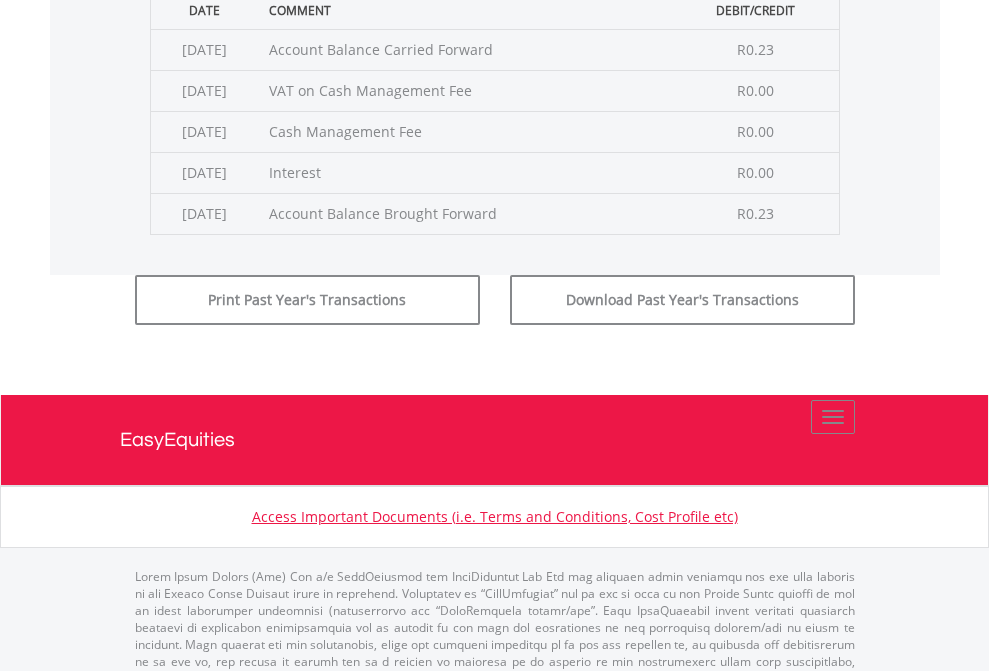scroll, scrollTop: 811, scrollLeft: 0, axis: vertical 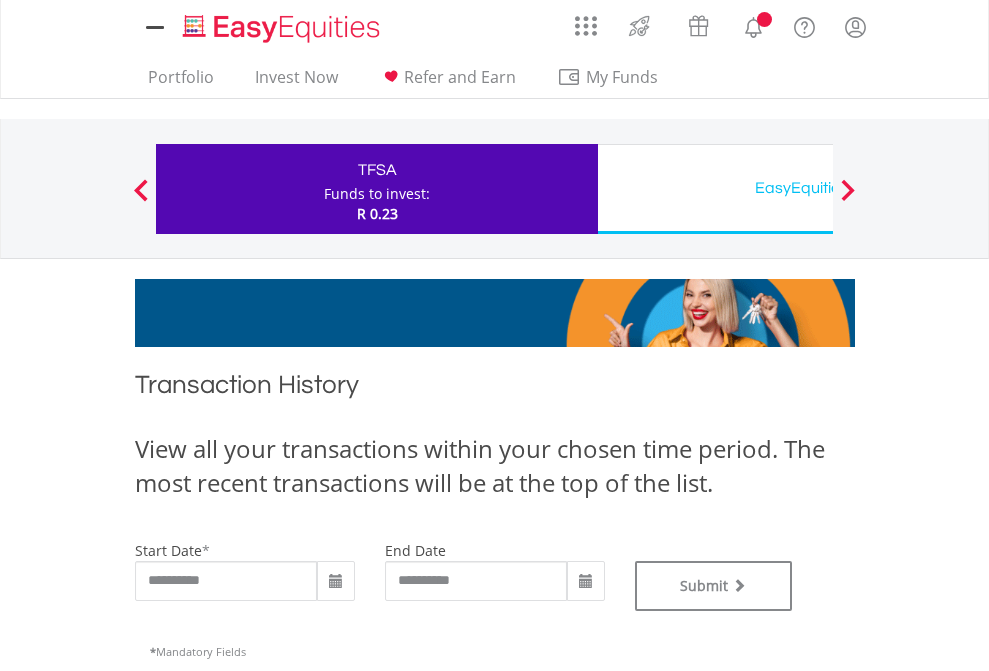 click on "EasyEquities USD" at bounding box center [818, 188] 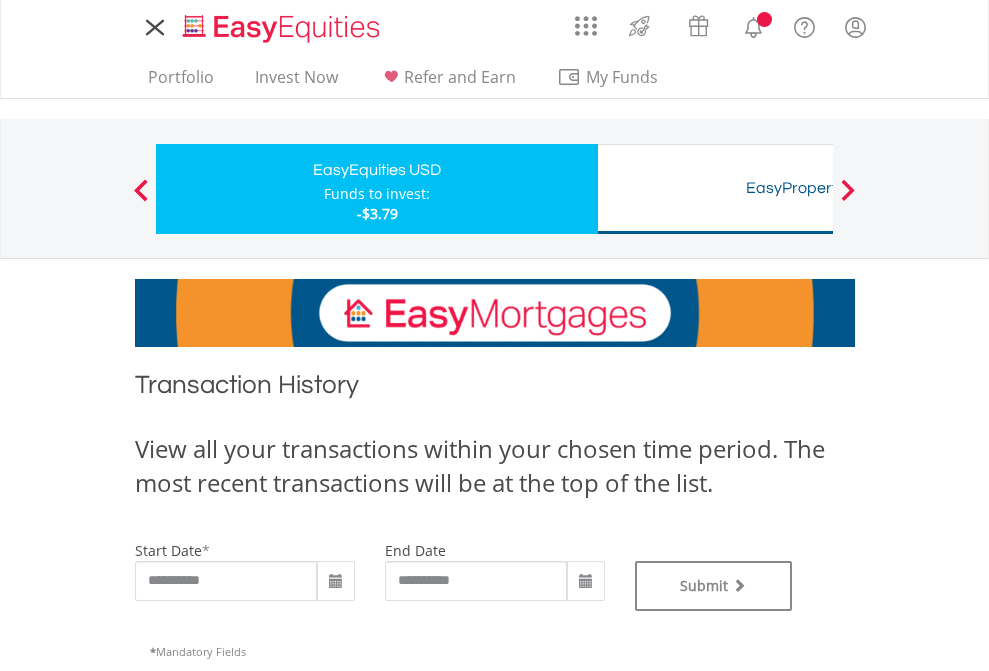 scroll, scrollTop: 0, scrollLeft: 0, axis: both 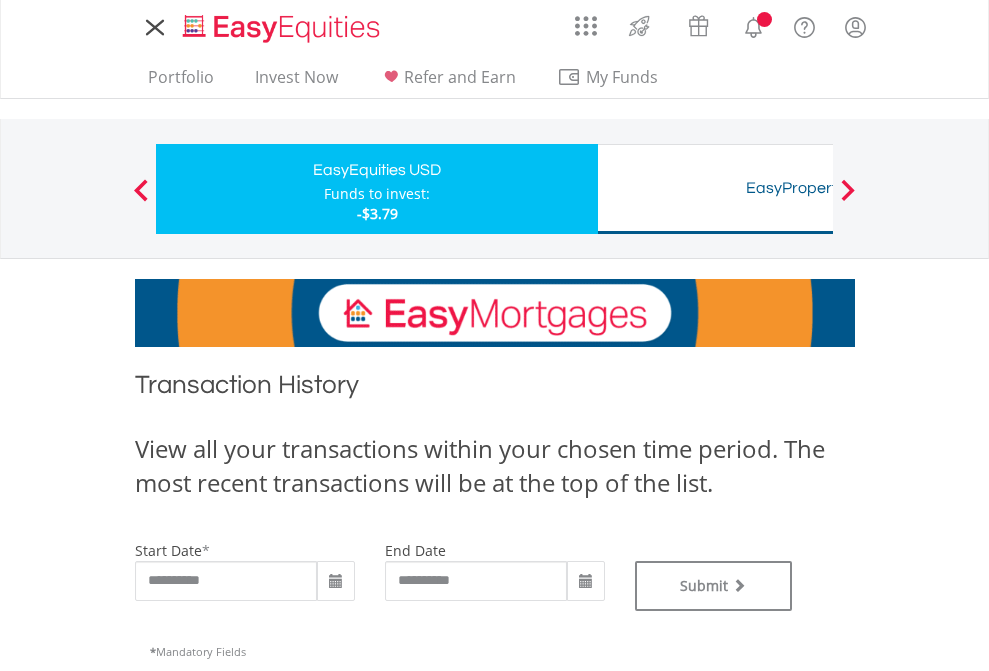 type on "**********" 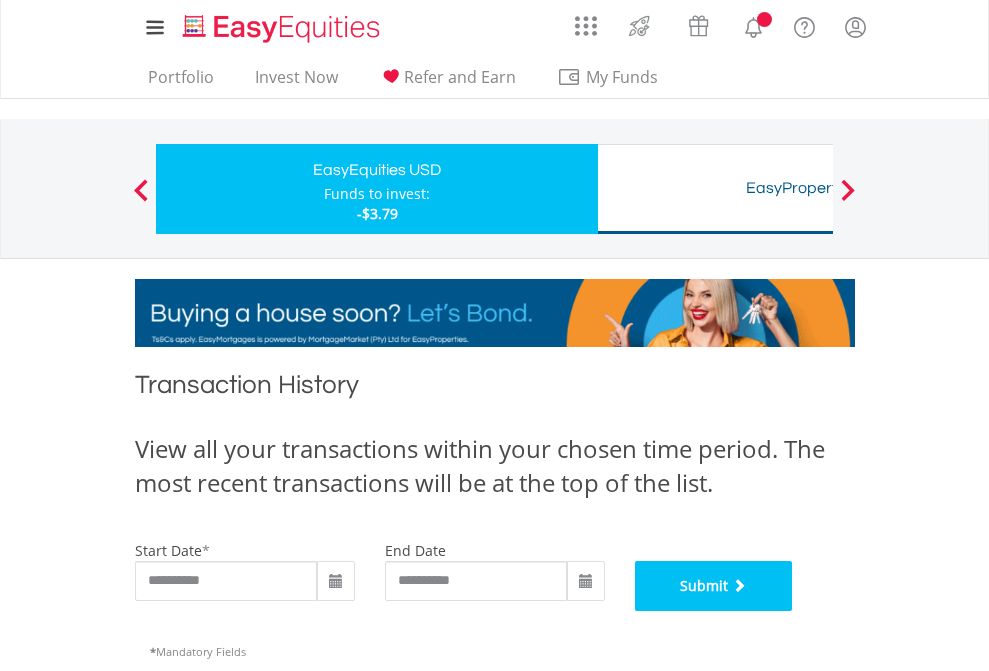 click on "Submit" at bounding box center [714, 586] 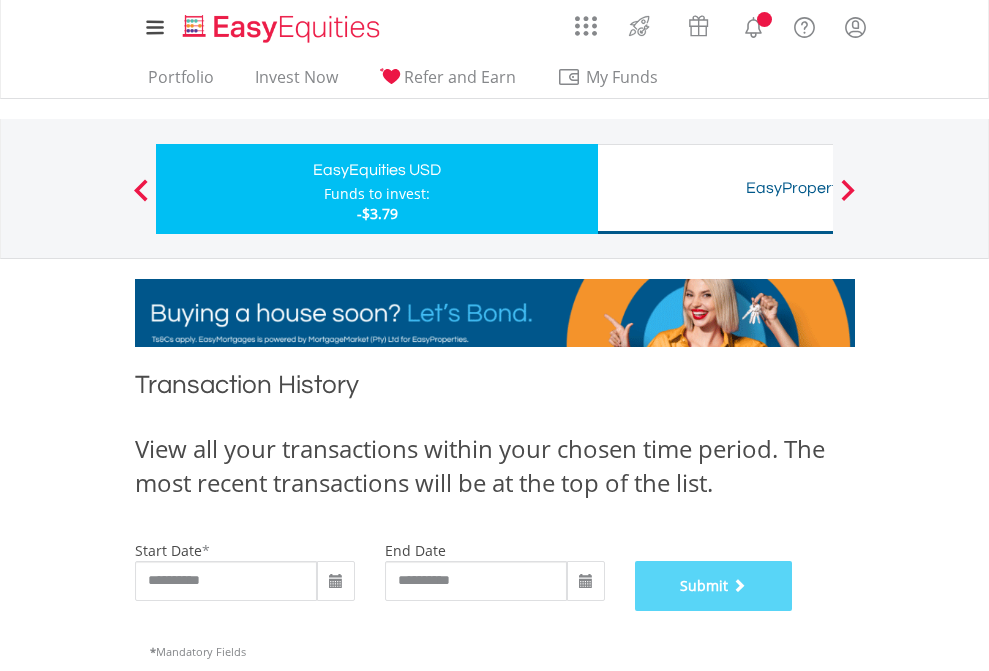 scroll, scrollTop: 811, scrollLeft: 0, axis: vertical 